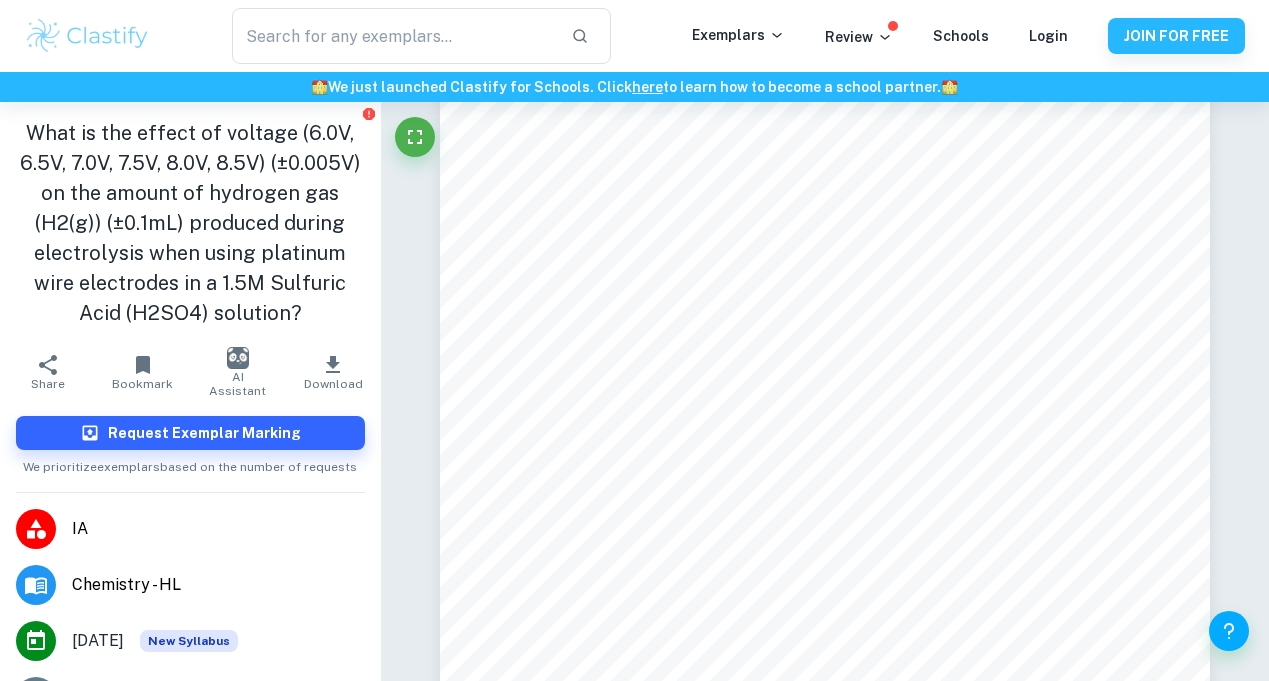 scroll, scrollTop: 1261, scrollLeft: 0, axis: vertical 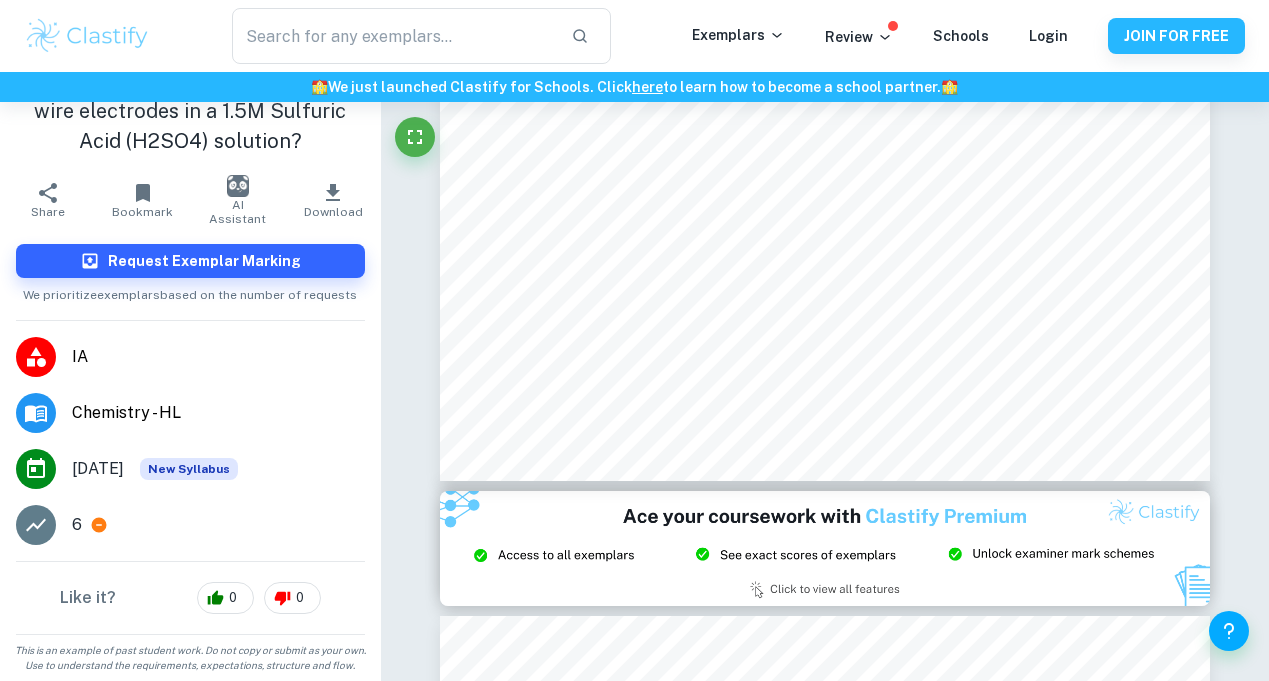 click 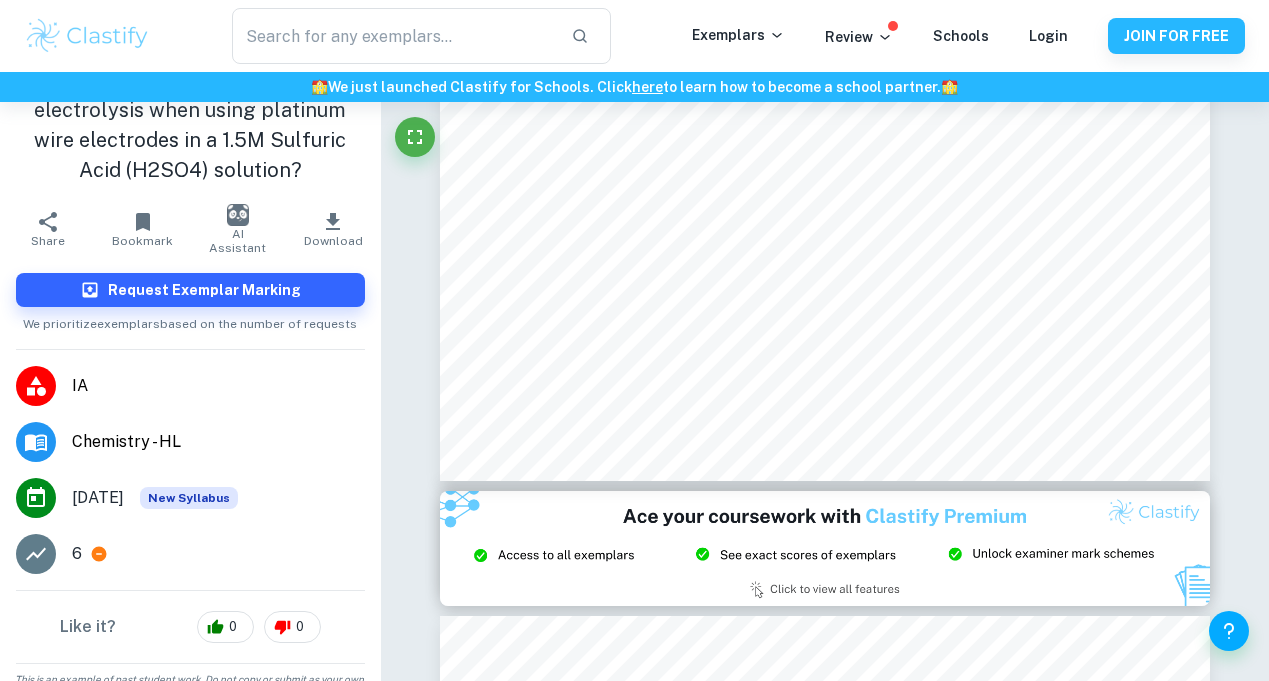 scroll, scrollTop: 141, scrollLeft: 0, axis: vertical 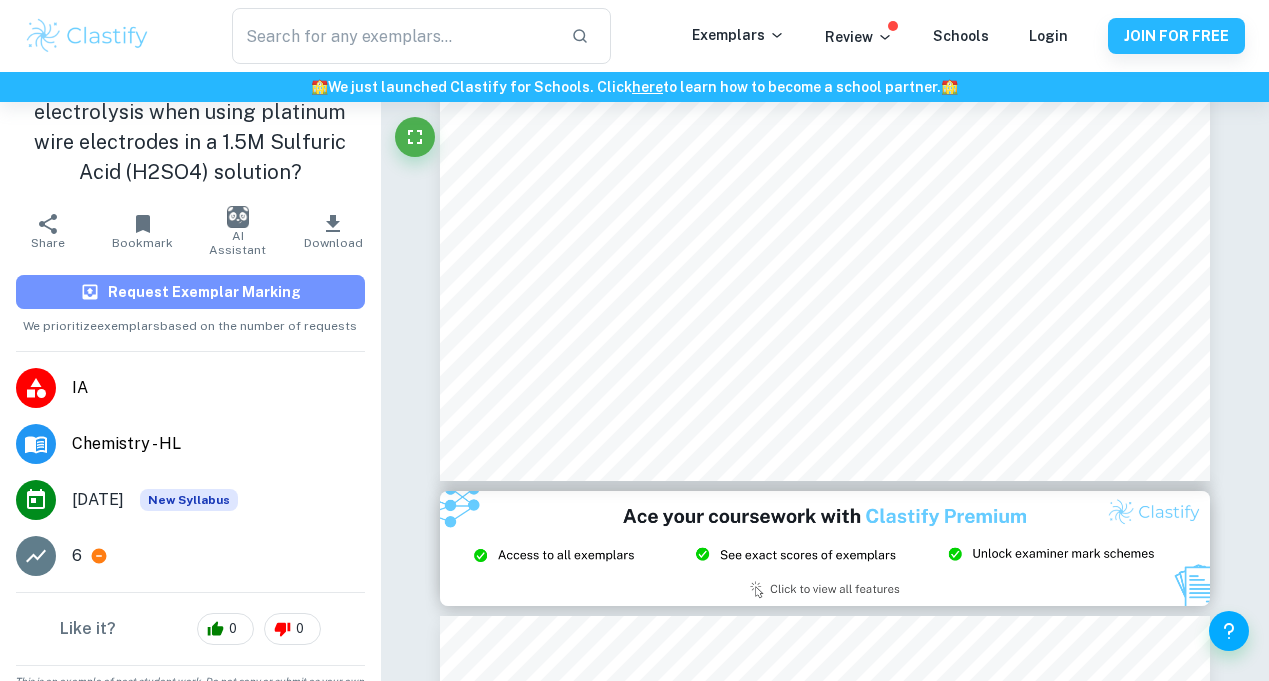 click on "Request Exemplar Marking" at bounding box center [190, 292] 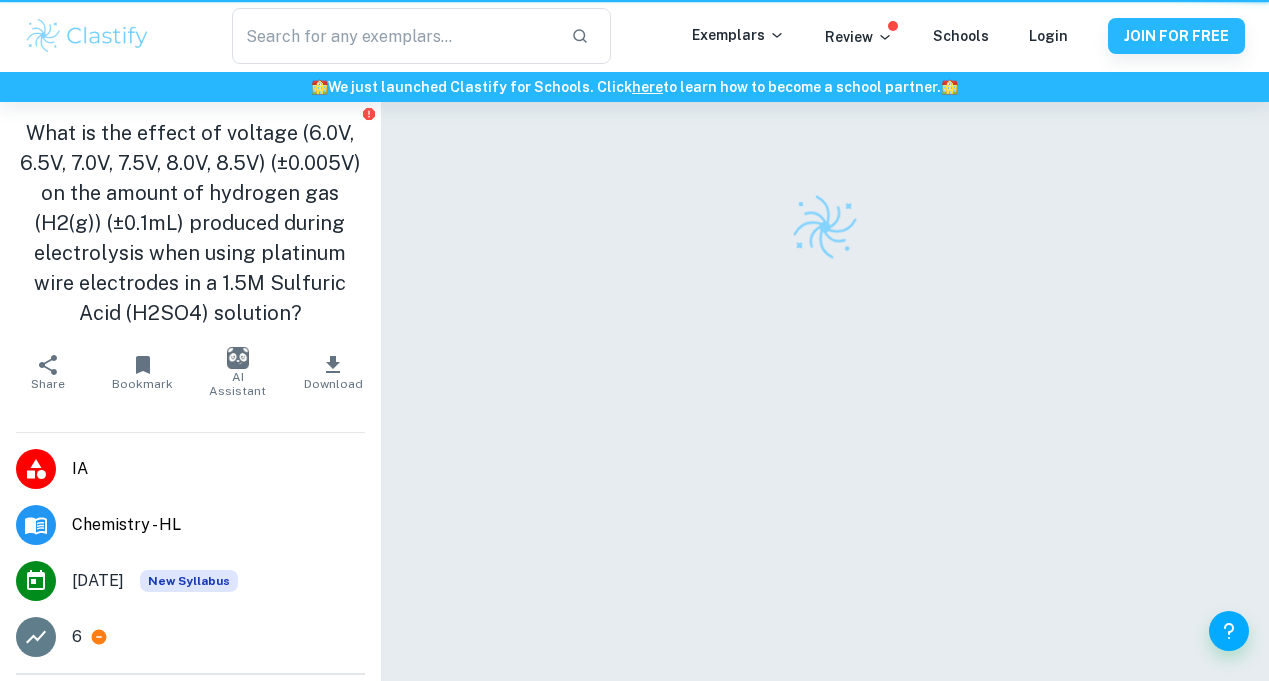scroll, scrollTop: 102, scrollLeft: 0, axis: vertical 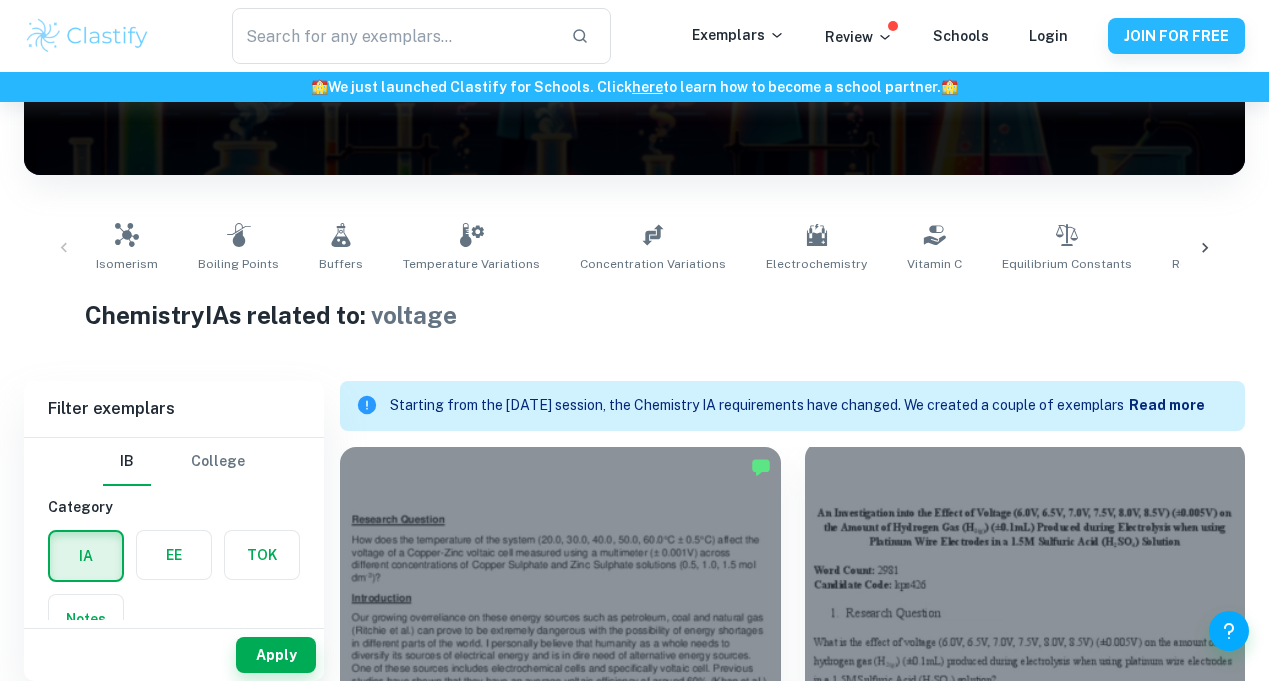 click at bounding box center [1025, 607] 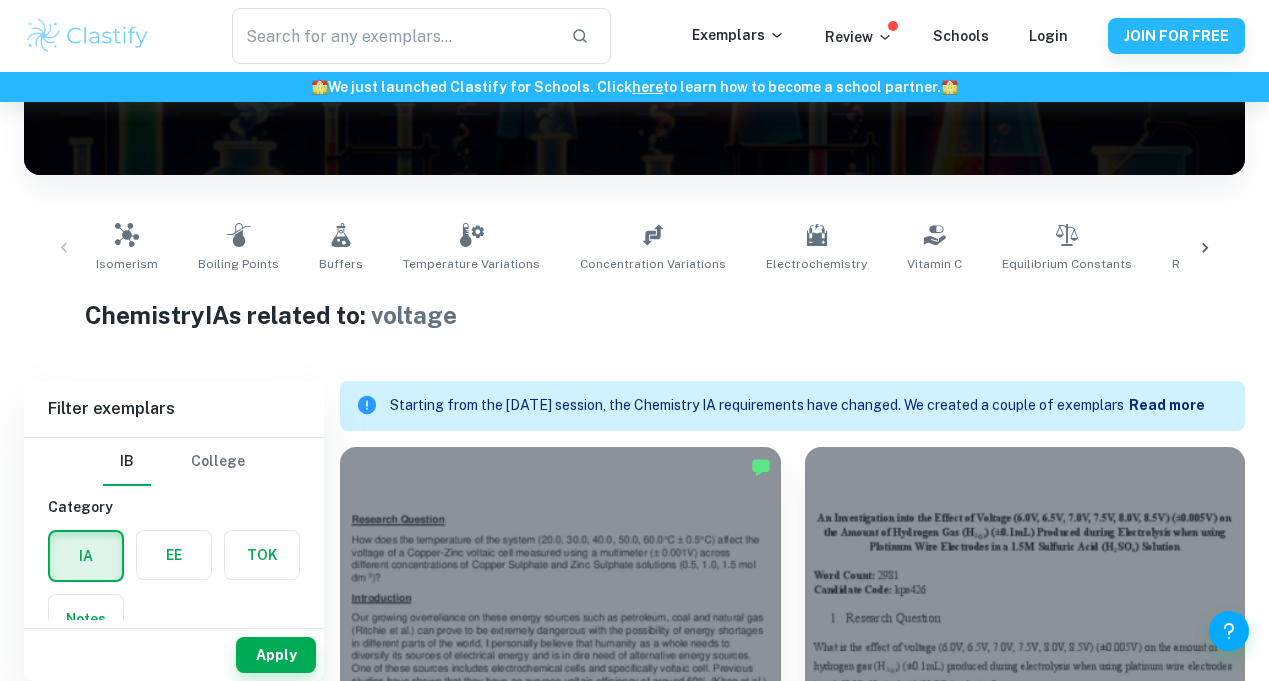 click at bounding box center (174, 555) 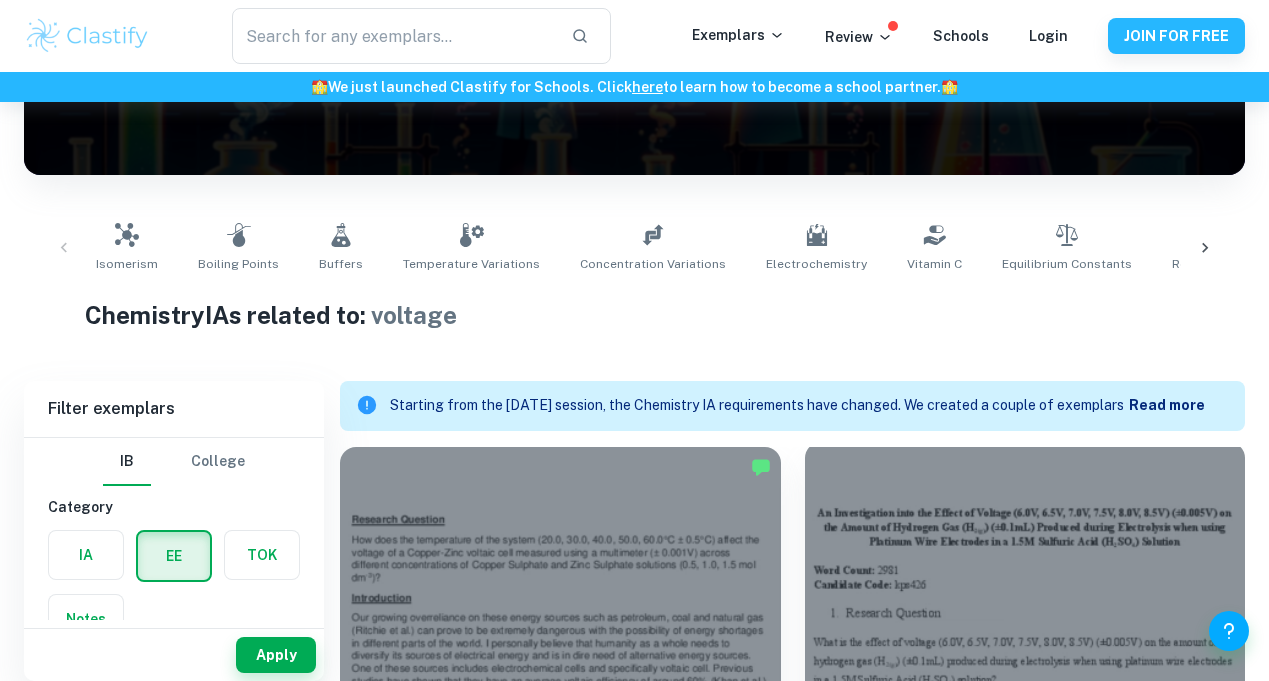 click at bounding box center (1025, 607) 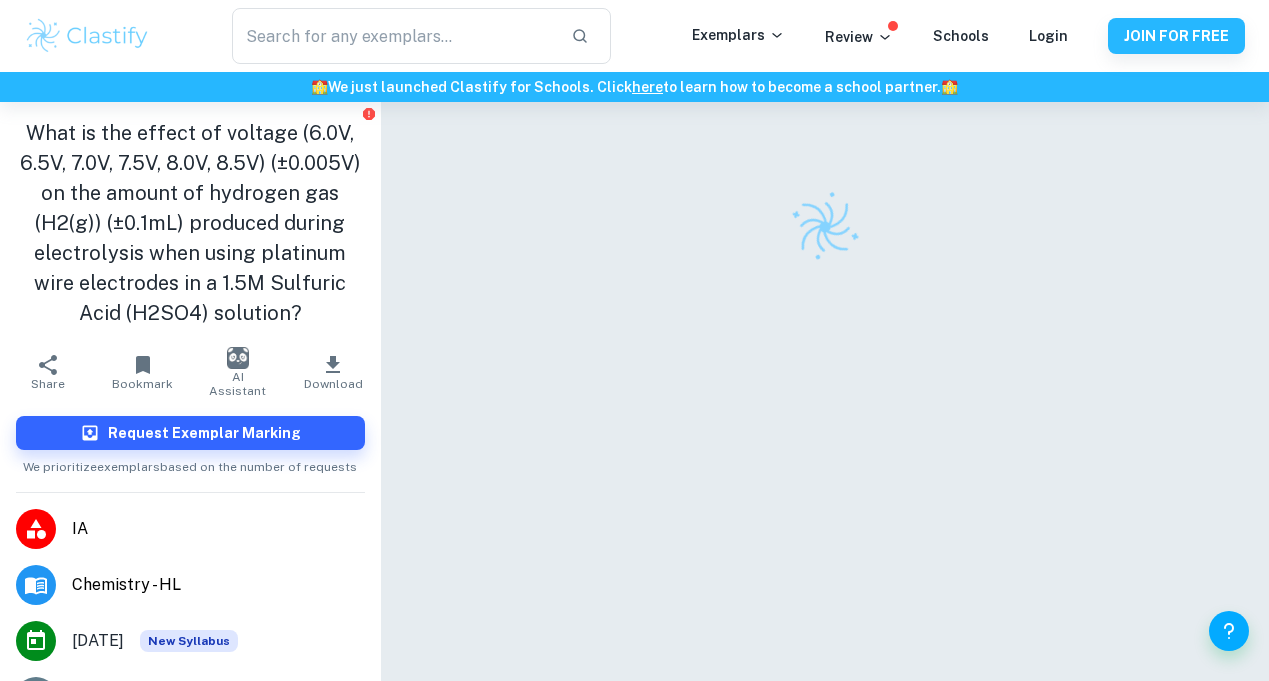 scroll, scrollTop: 0, scrollLeft: 0, axis: both 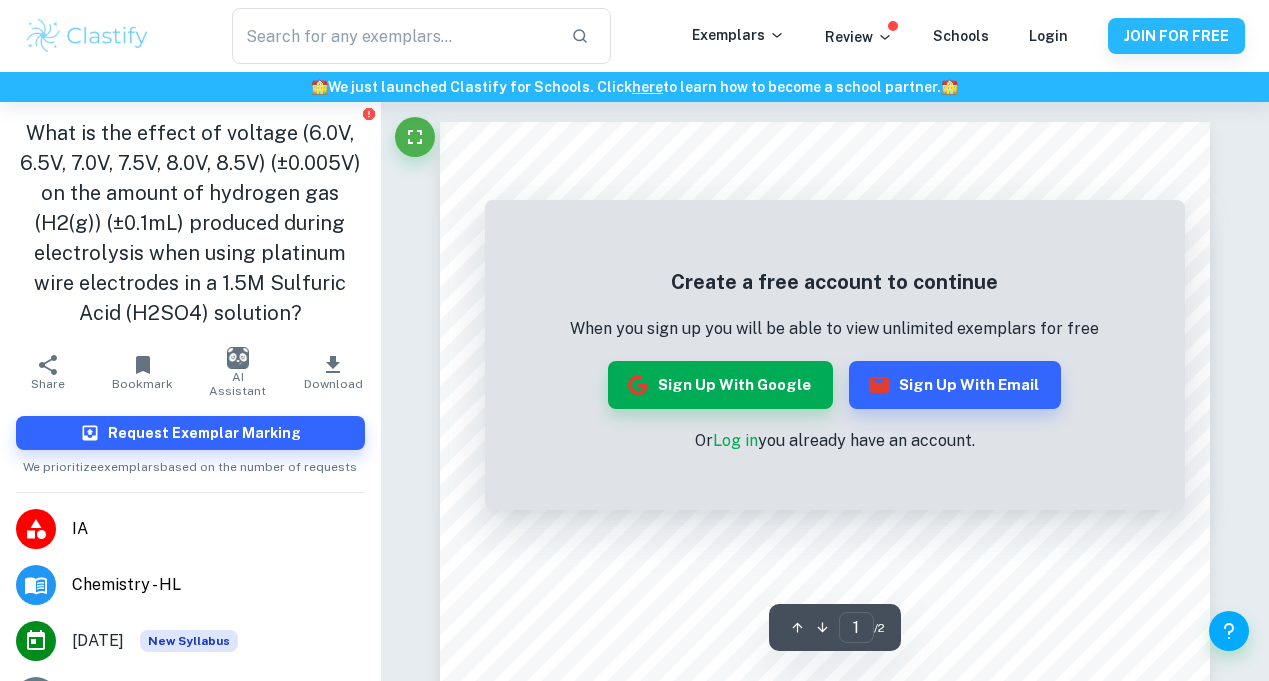click on "Or  Log in  you already have an account." at bounding box center (834, 441) 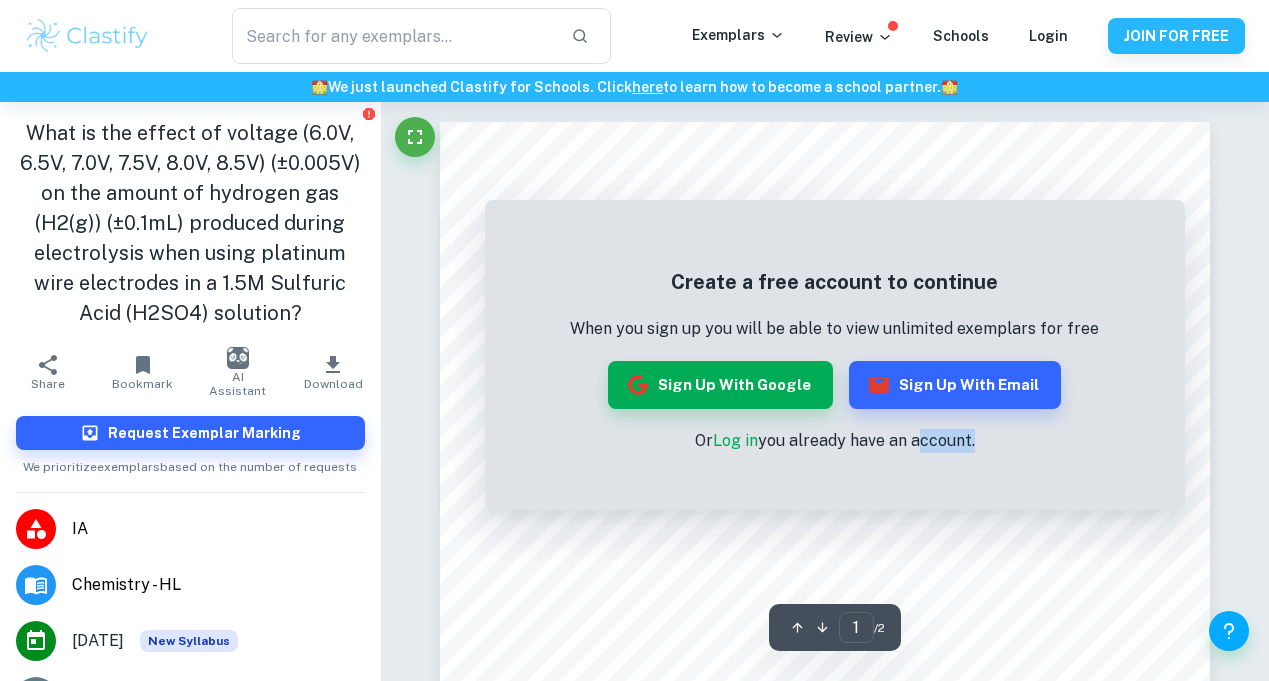 click on "Or  Log in  you already have an account." at bounding box center [834, 441] 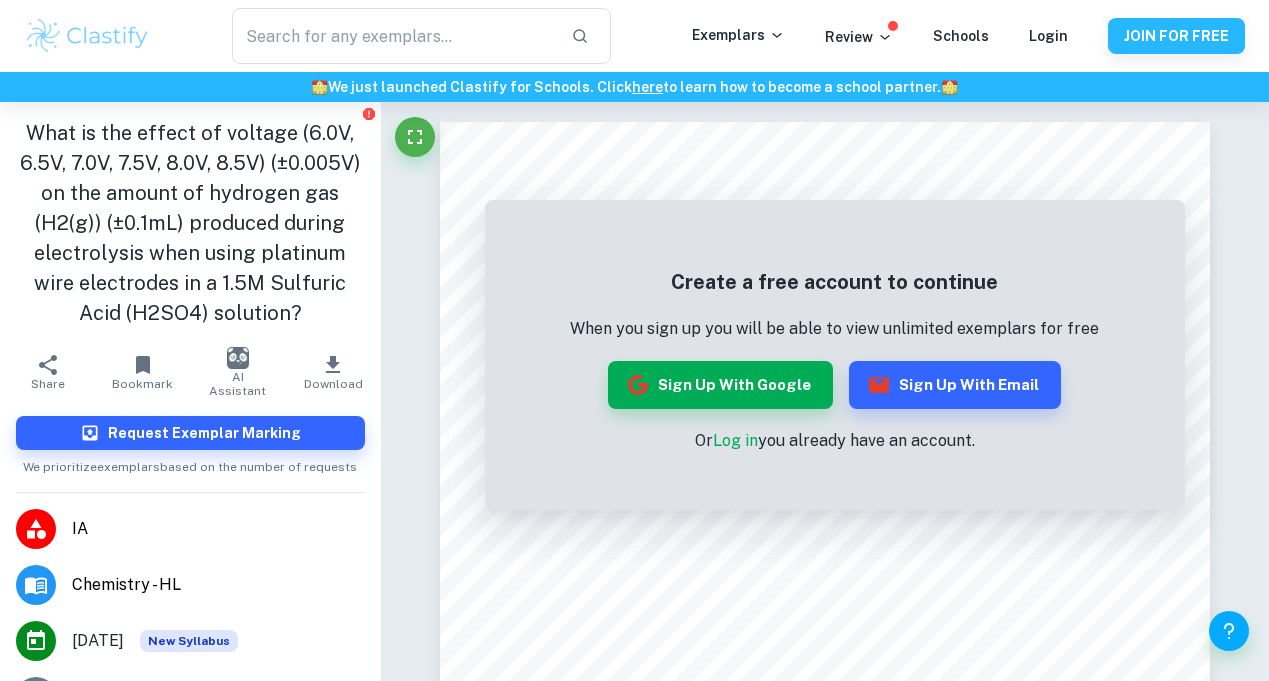 drag, startPoint x: 1266, startPoint y: 133, endPoint x: 1269, endPoint y: 177, distance: 44.102154 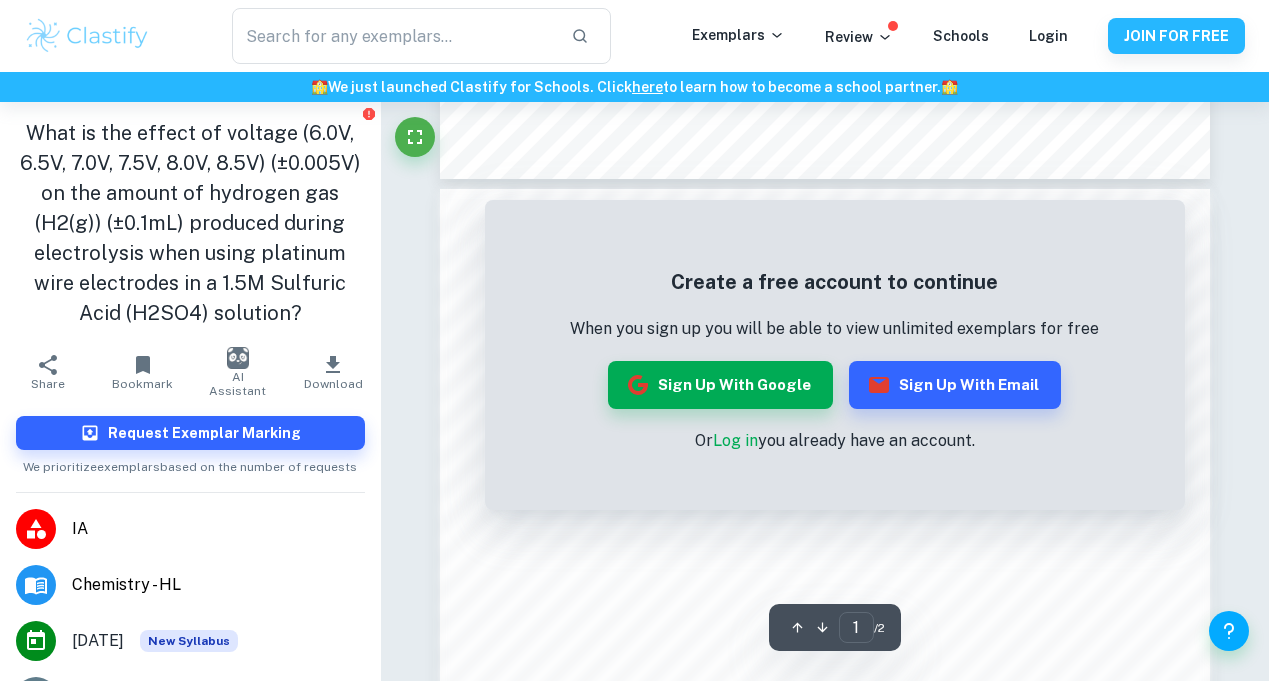scroll, scrollTop: 1055, scrollLeft: 0, axis: vertical 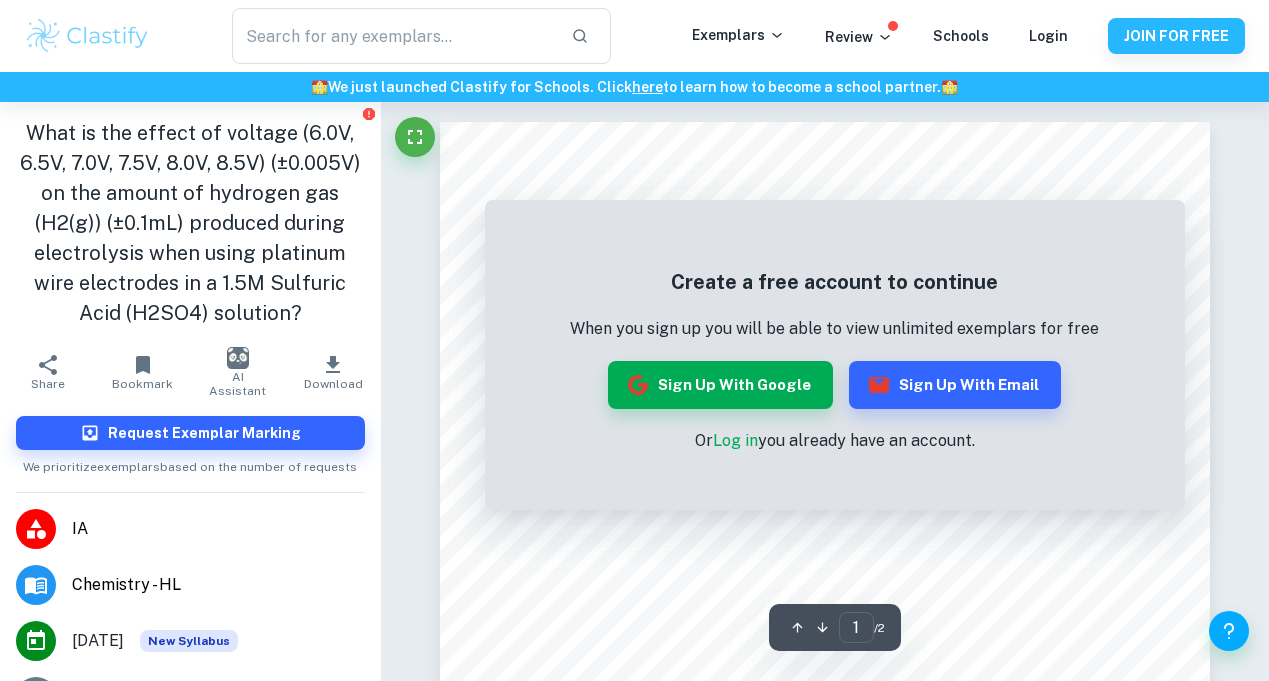 click on "IA" at bounding box center [218, 529] 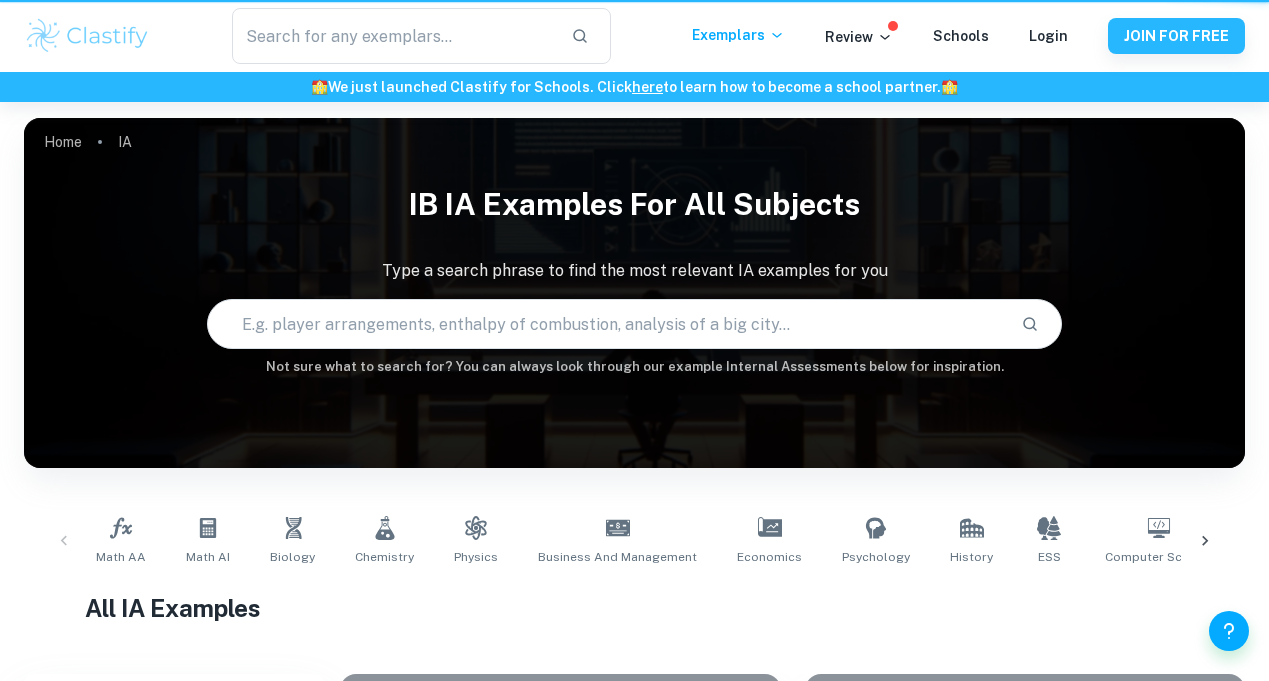 click on "Math AA Math AI Biology Chemistry Physics Business and Management Economics Psychology History ESS Computer Science Geography Visual Arts Comparative Study Visual Arts Process Portfolio Global Politics English A (Lang & Lit) HL Essay English A (Lit) HL Essay English A (Lang & Lit) IO English A (Lit) IO Design Technology Sports Science" at bounding box center (634, 541) 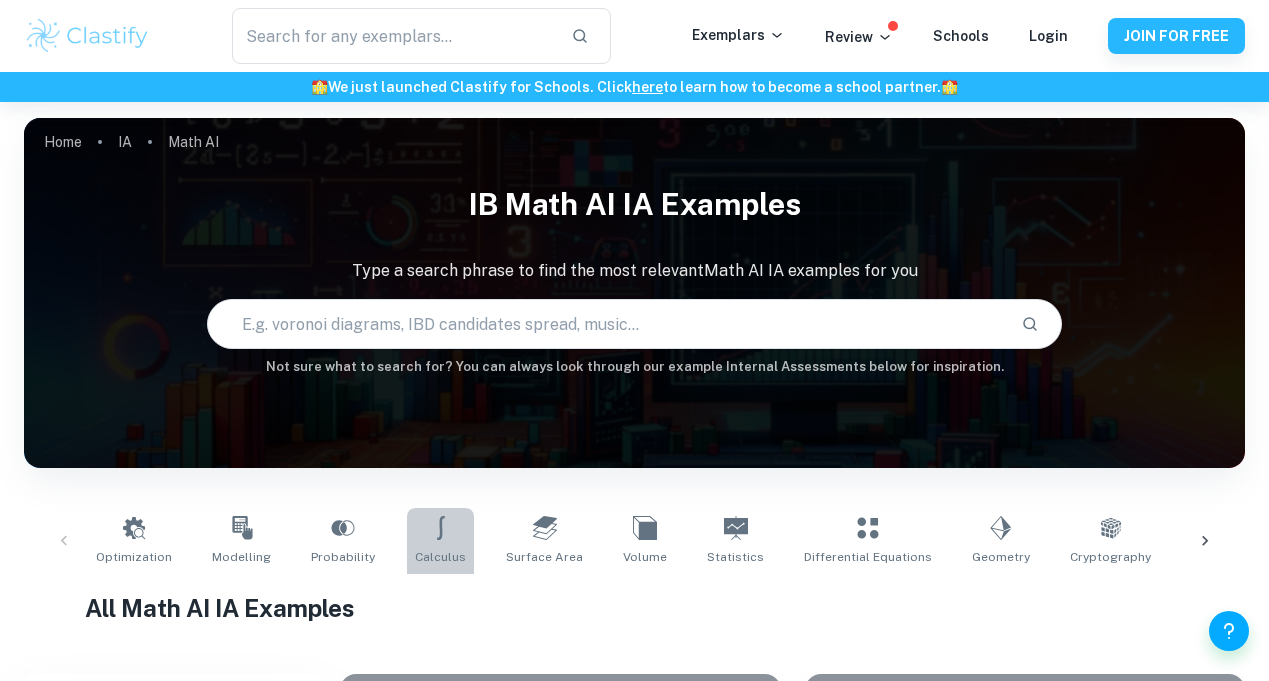 click on "Calculus" at bounding box center (440, 541) 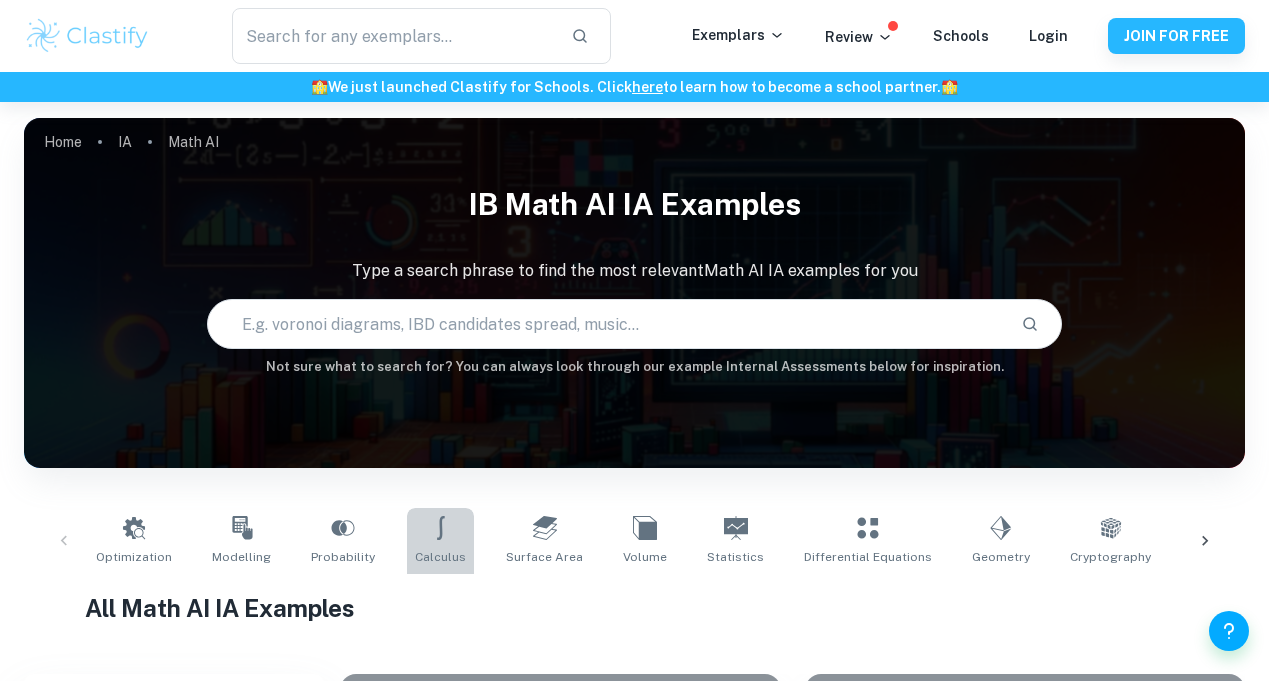 type on "Calculus" 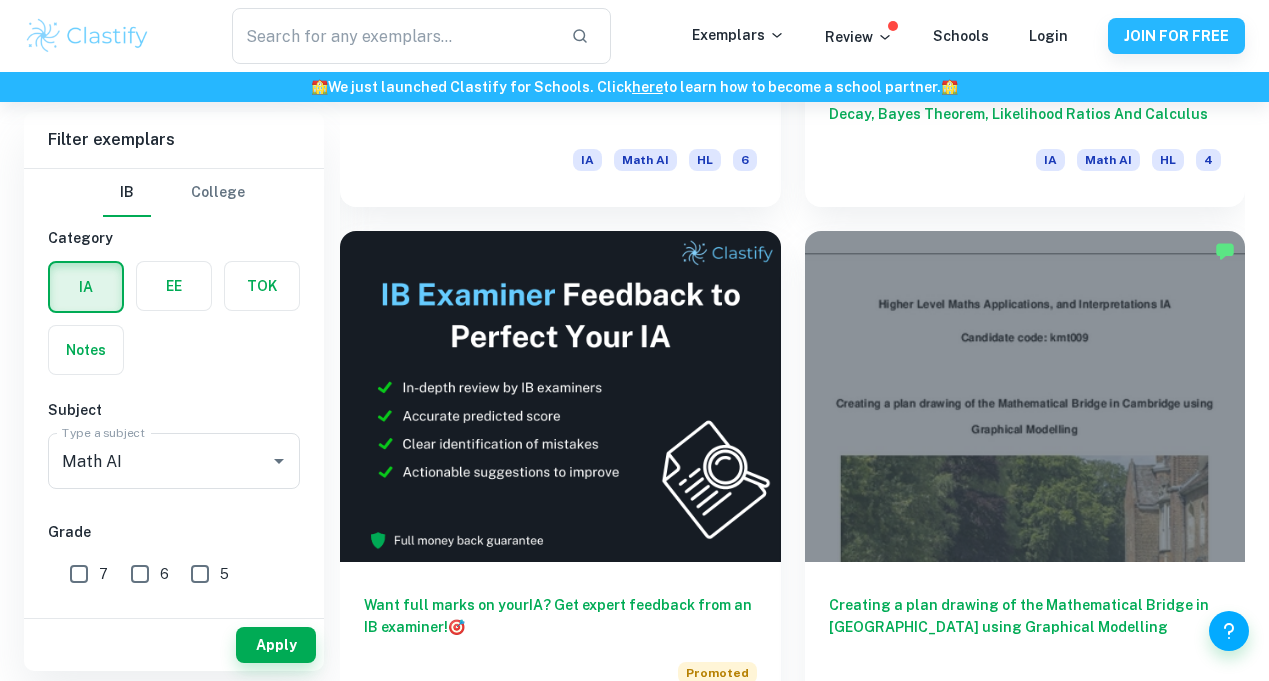 scroll, scrollTop: 1003, scrollLeft: 0, axis: vertical 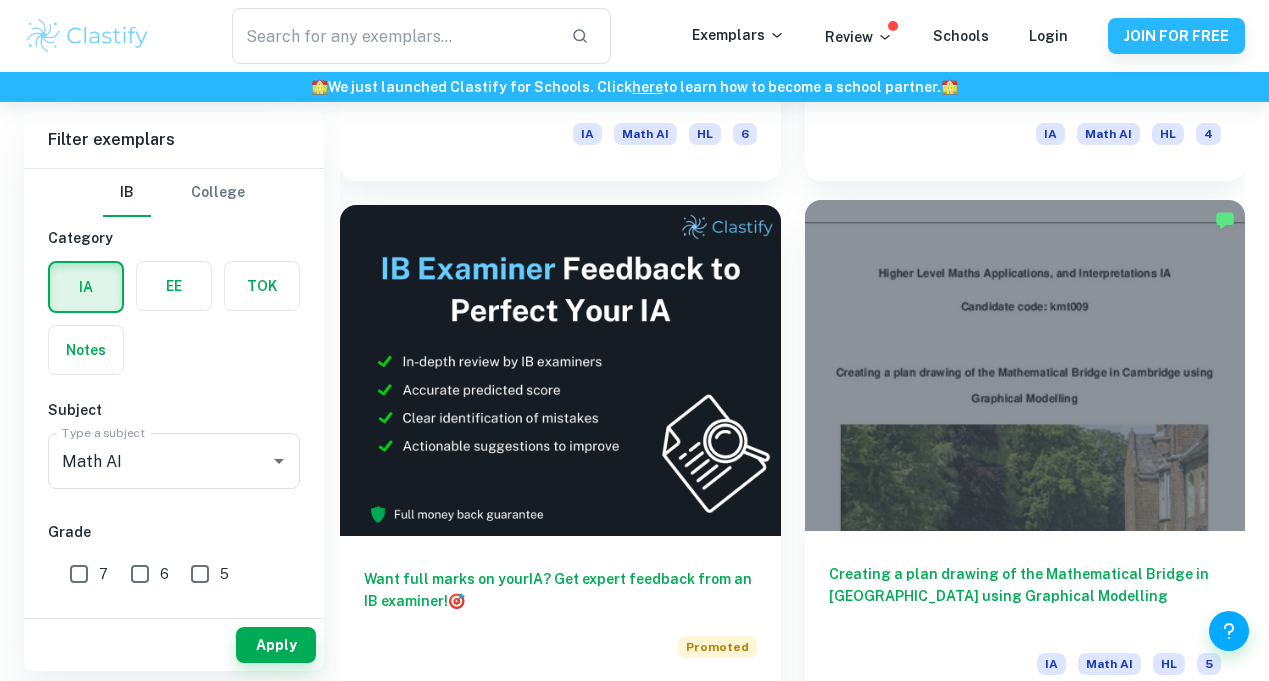 click at bounding box center [1025, 365] 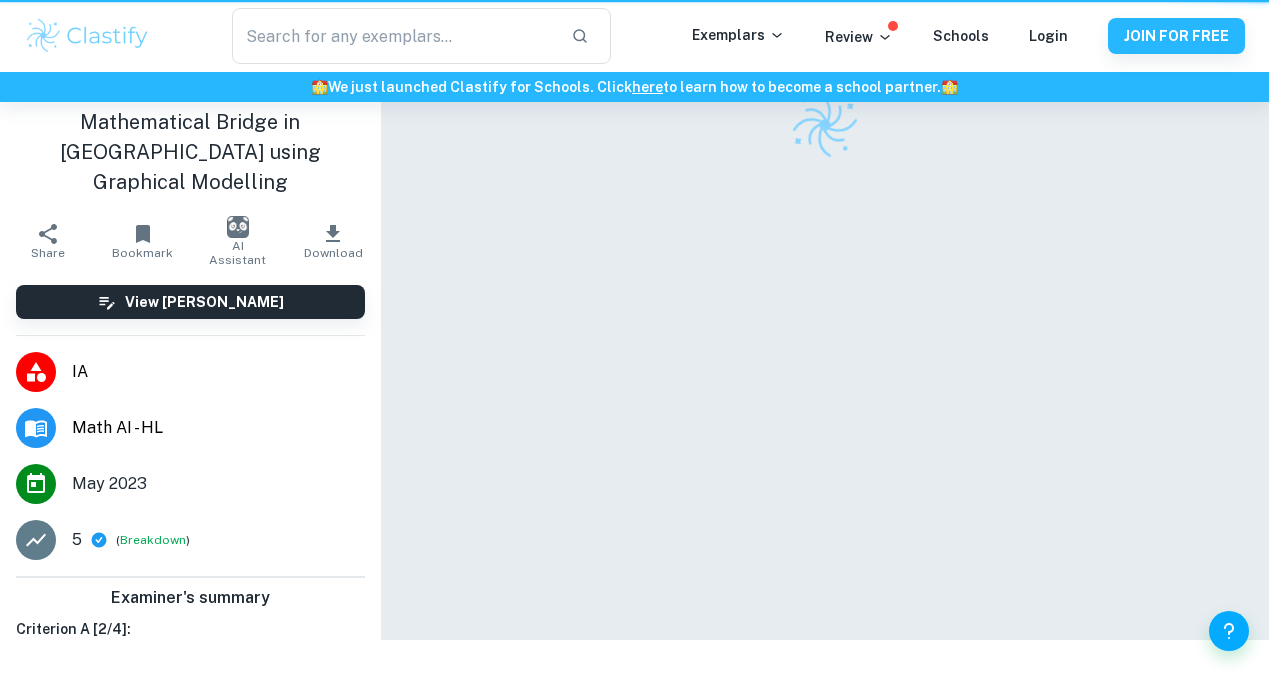scroll, scrollTop: 0, scrollLeft: 0, axis: both 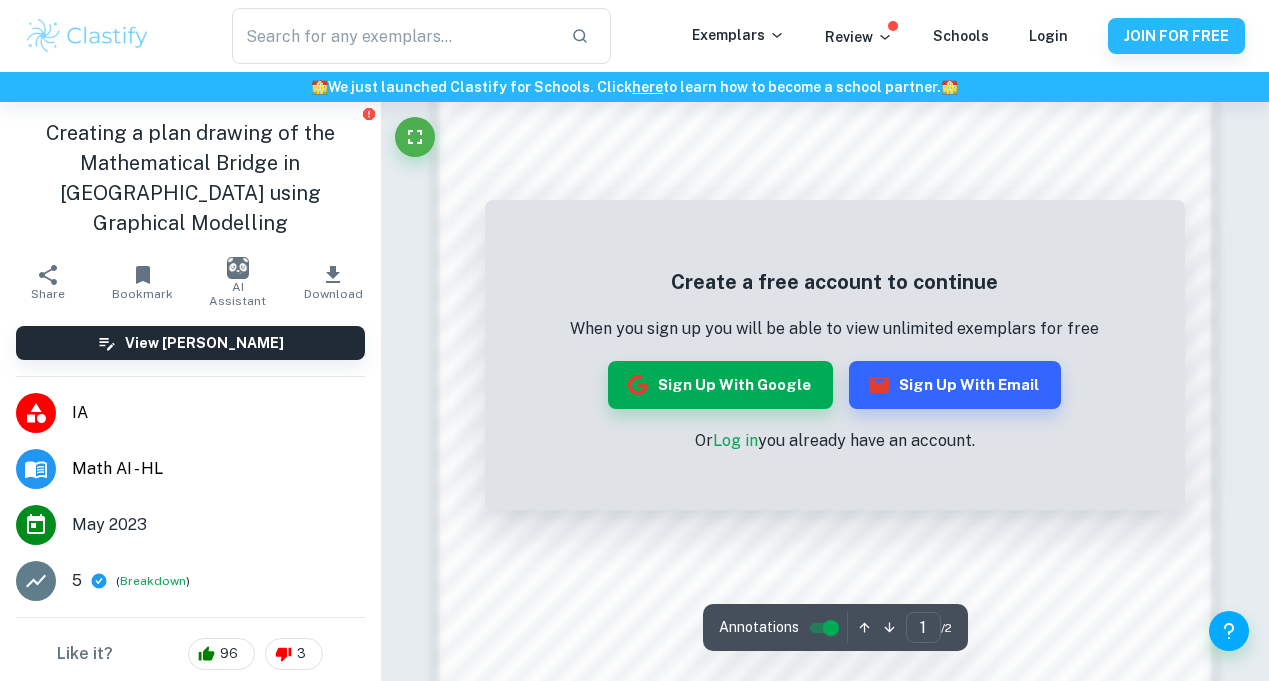 click on "Create a free account to continue When you sign up you will be able to view unlimited exemplars for free Sign up with Google Sign up with Email Or  Log in  you already have an account." at bounding box center [835, 360] 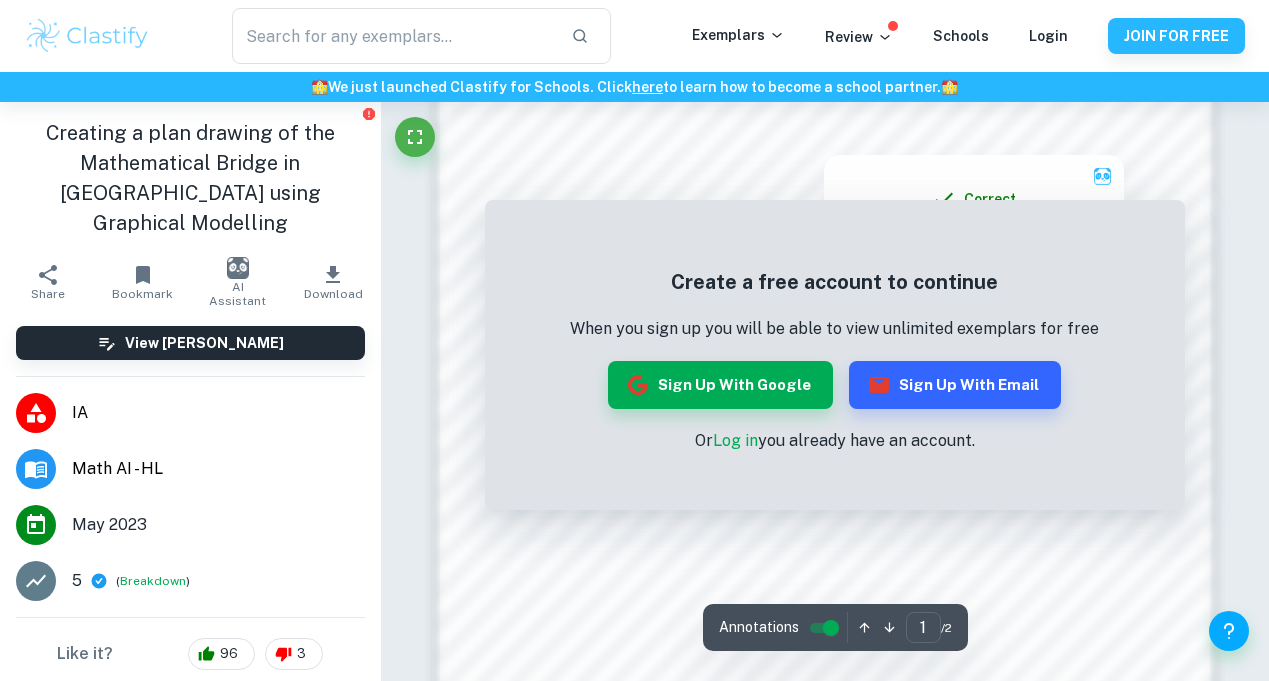 click 